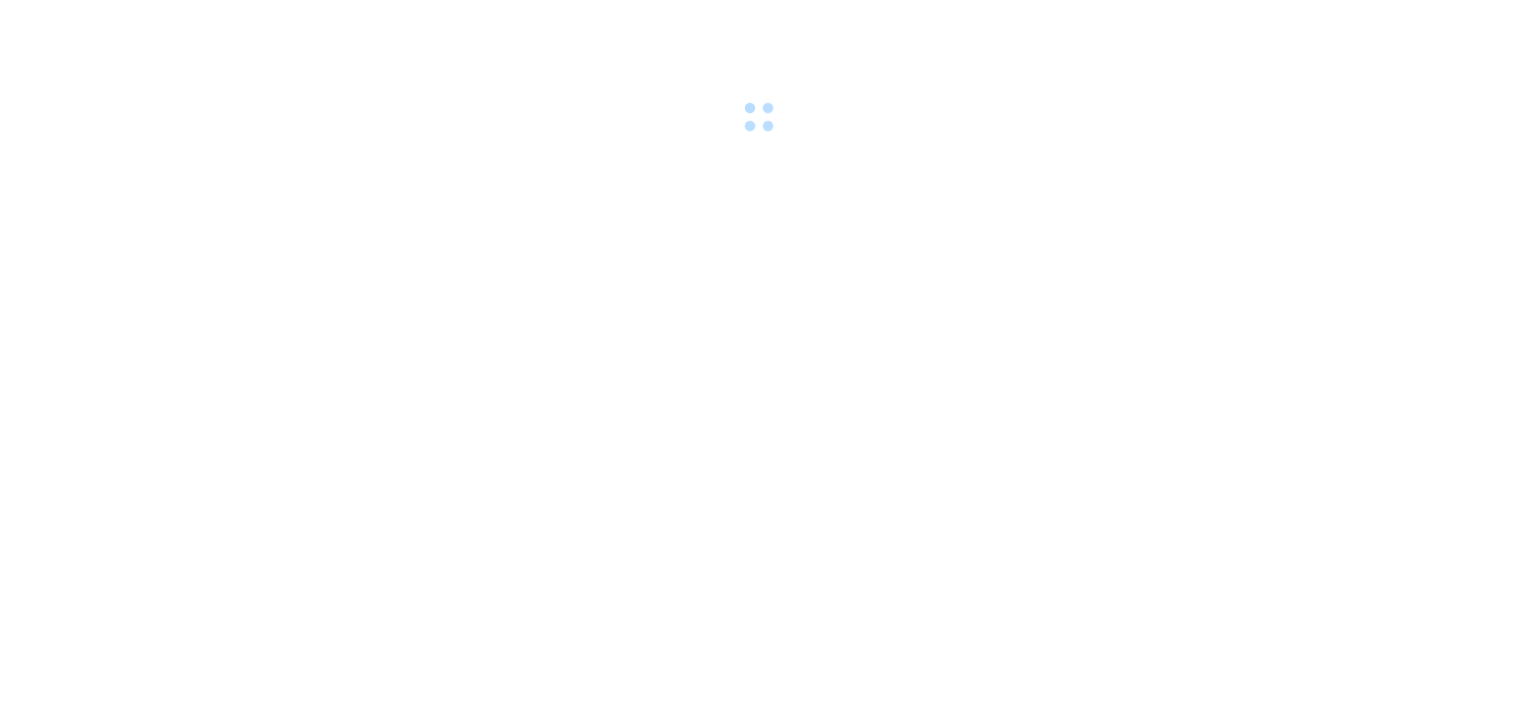 scroll, scrollTop: 0, scrollLeft: 0, axis: both 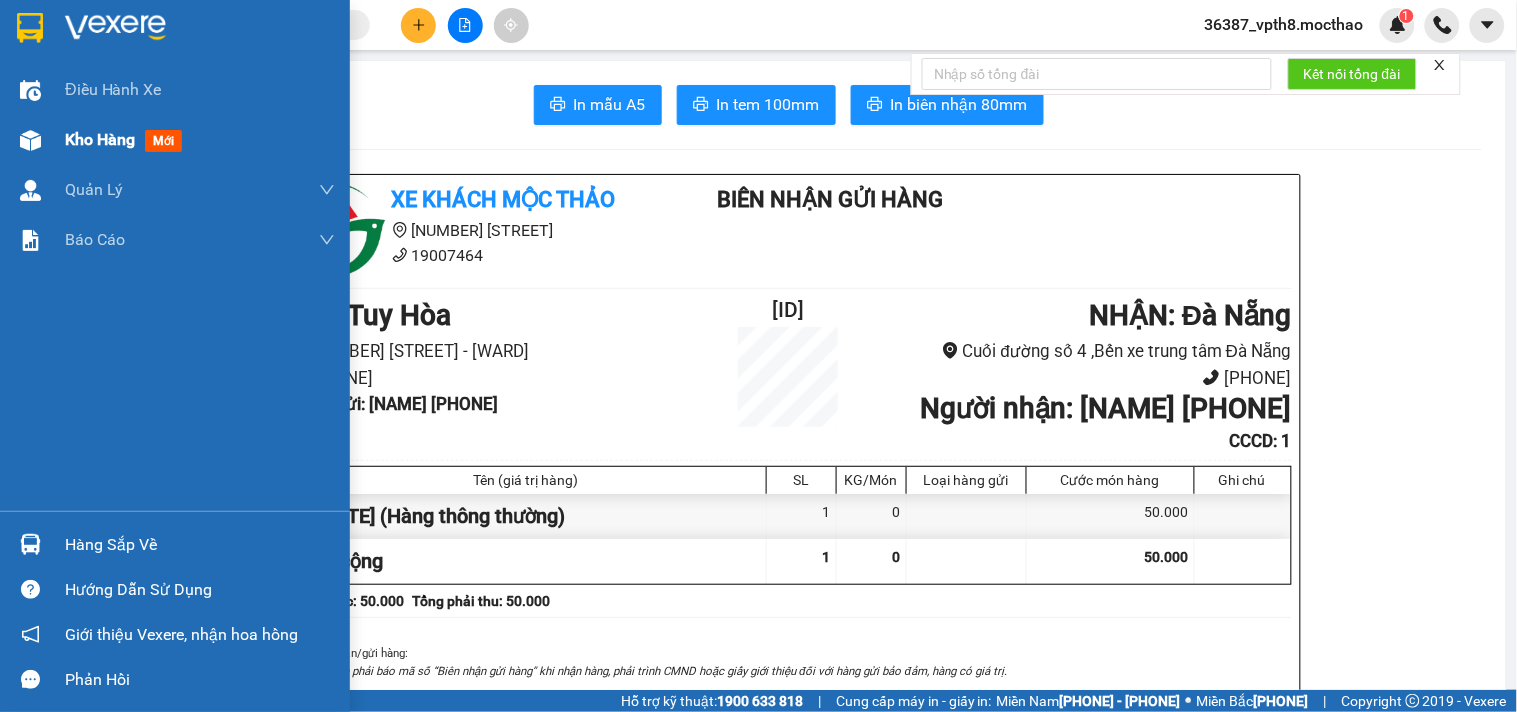 click at bounding box center (30, 90) 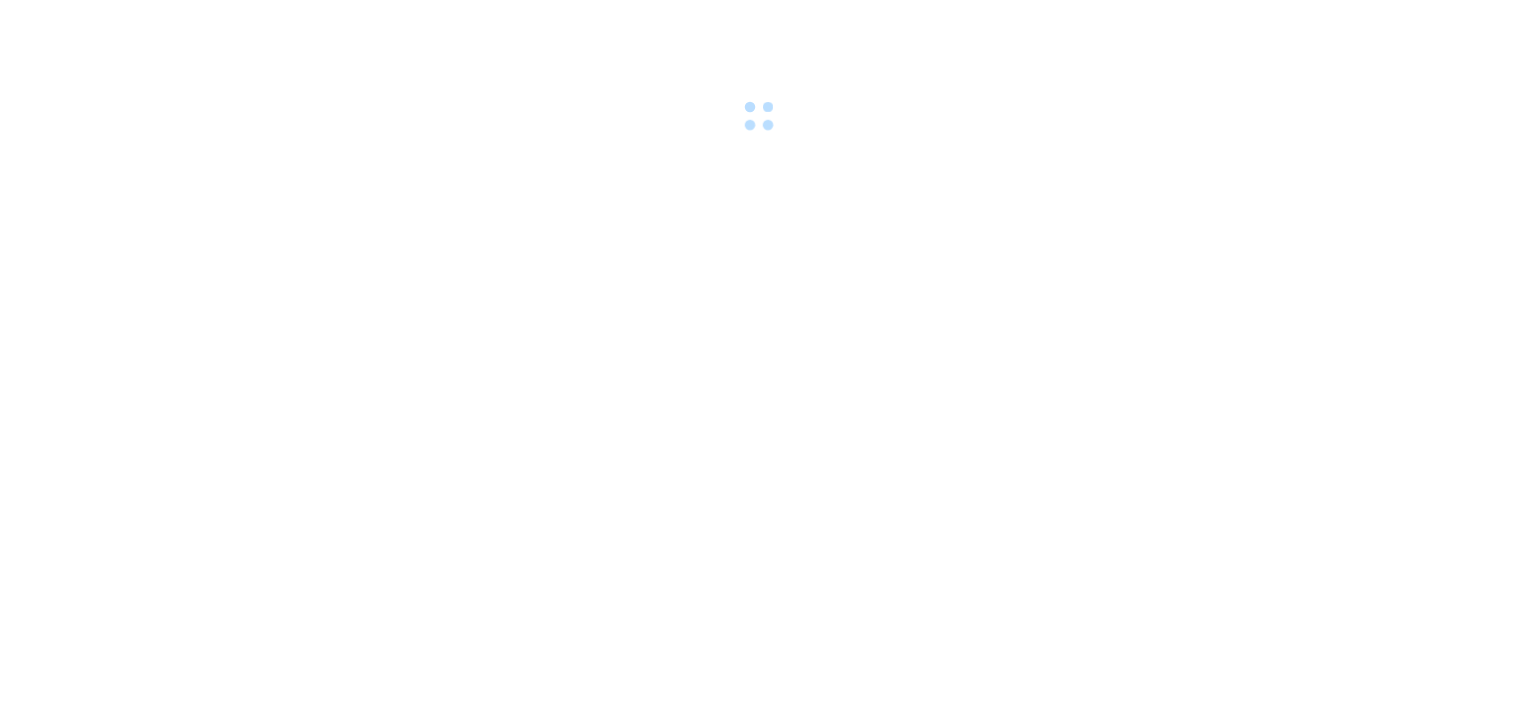 scroll, scrollTop: 0, scrollLeft: 0, axis: both 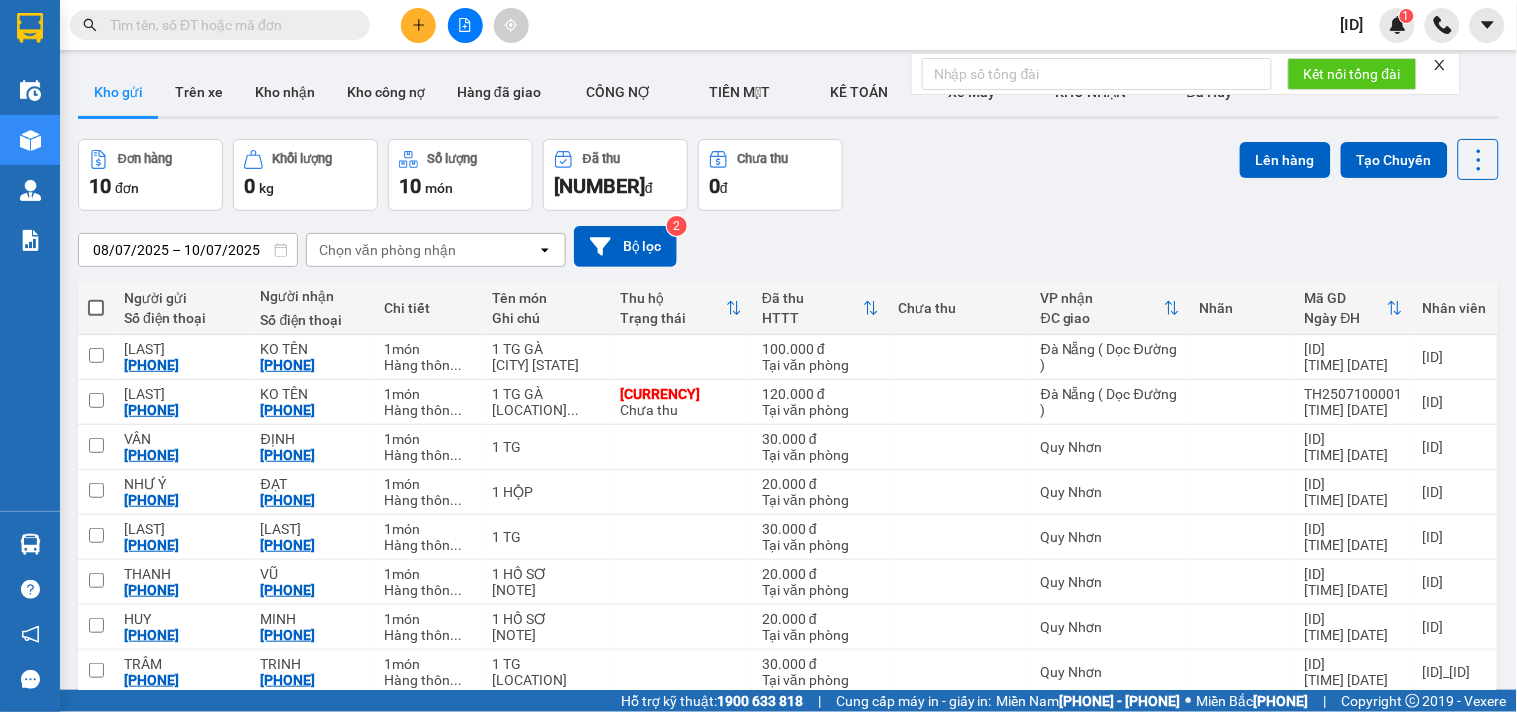 click on "[ID]" at bounding box center (1352, 24) 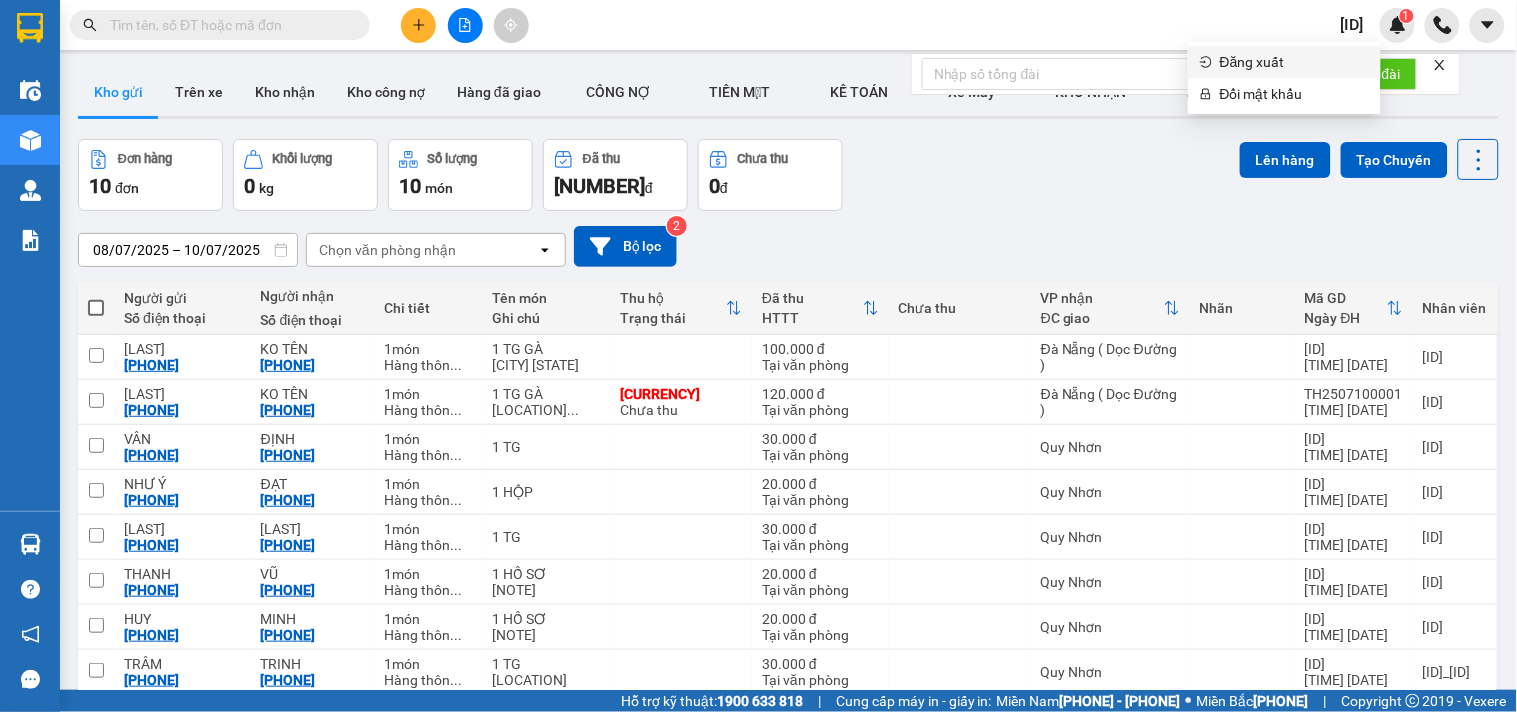 click on "Đăng xuất" at bounding box center [1294, 62] 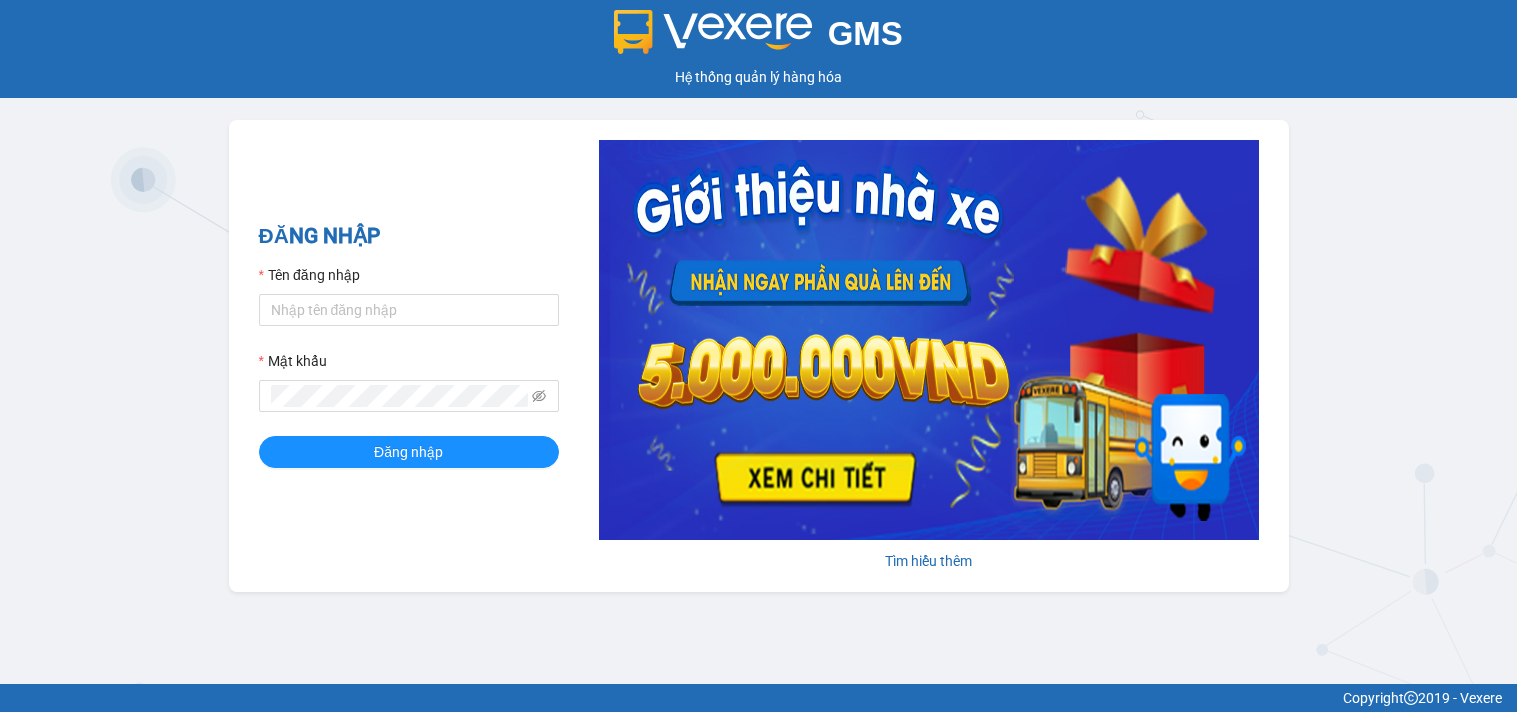 scroll, scrollTop: 0, scrollLeft: 0, axis: both 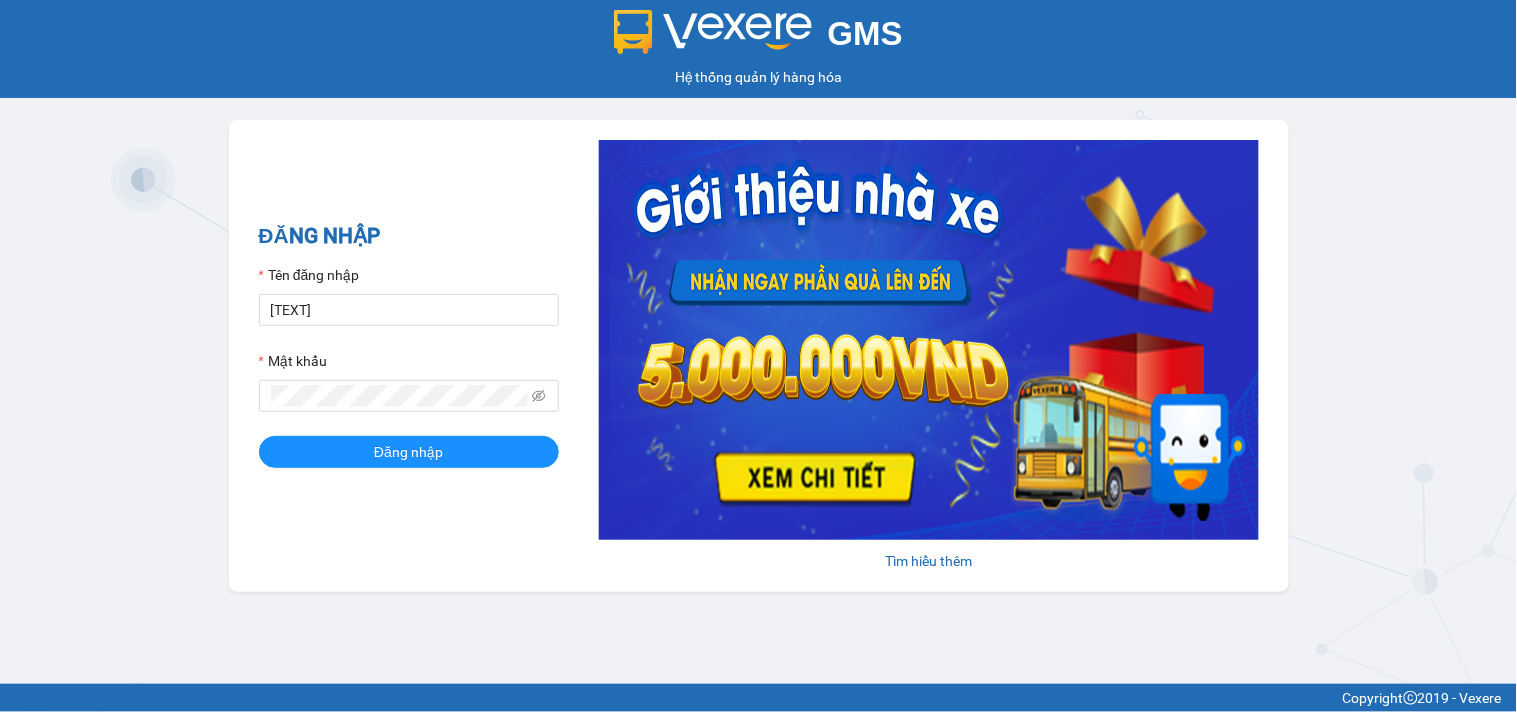 click on "[TEXT]" at bounding box center (409, 310) 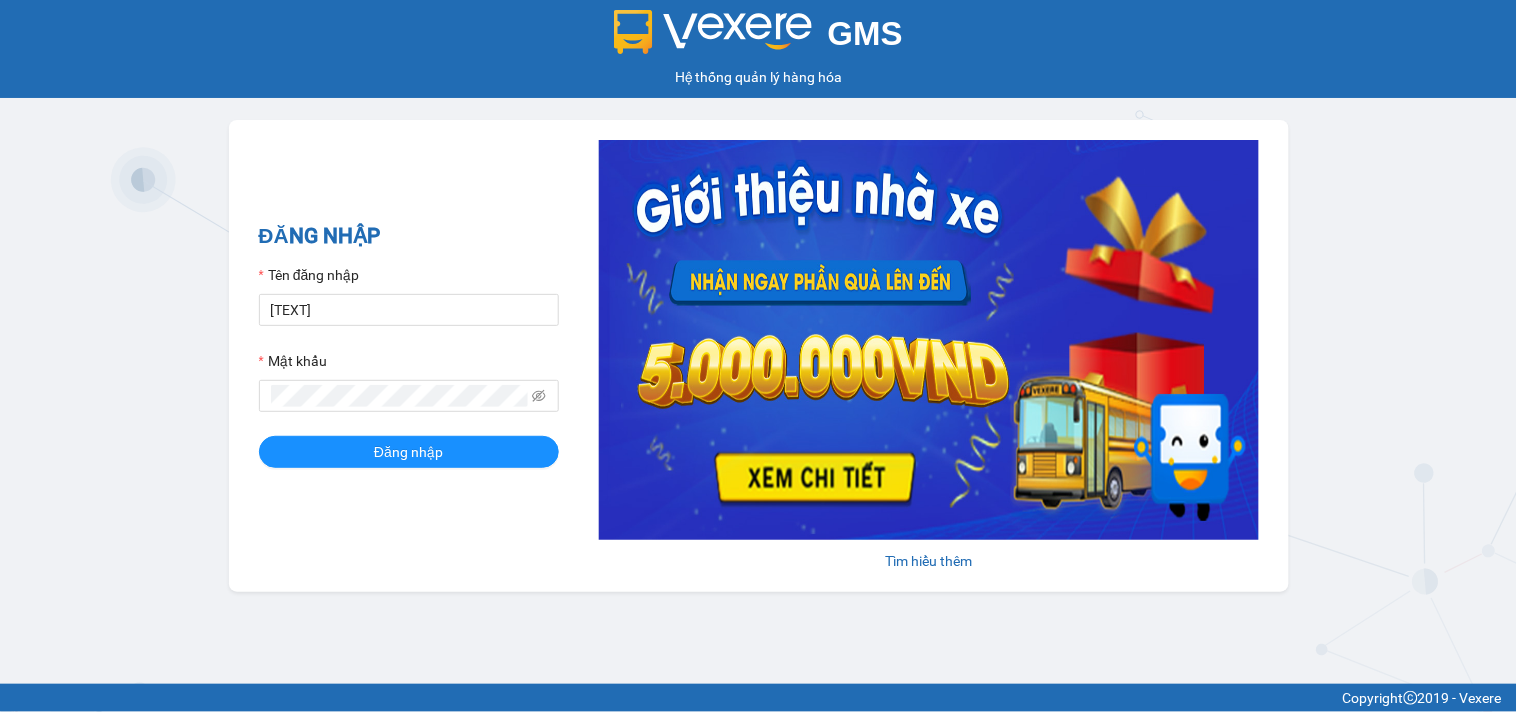 type on "[TEXT]" 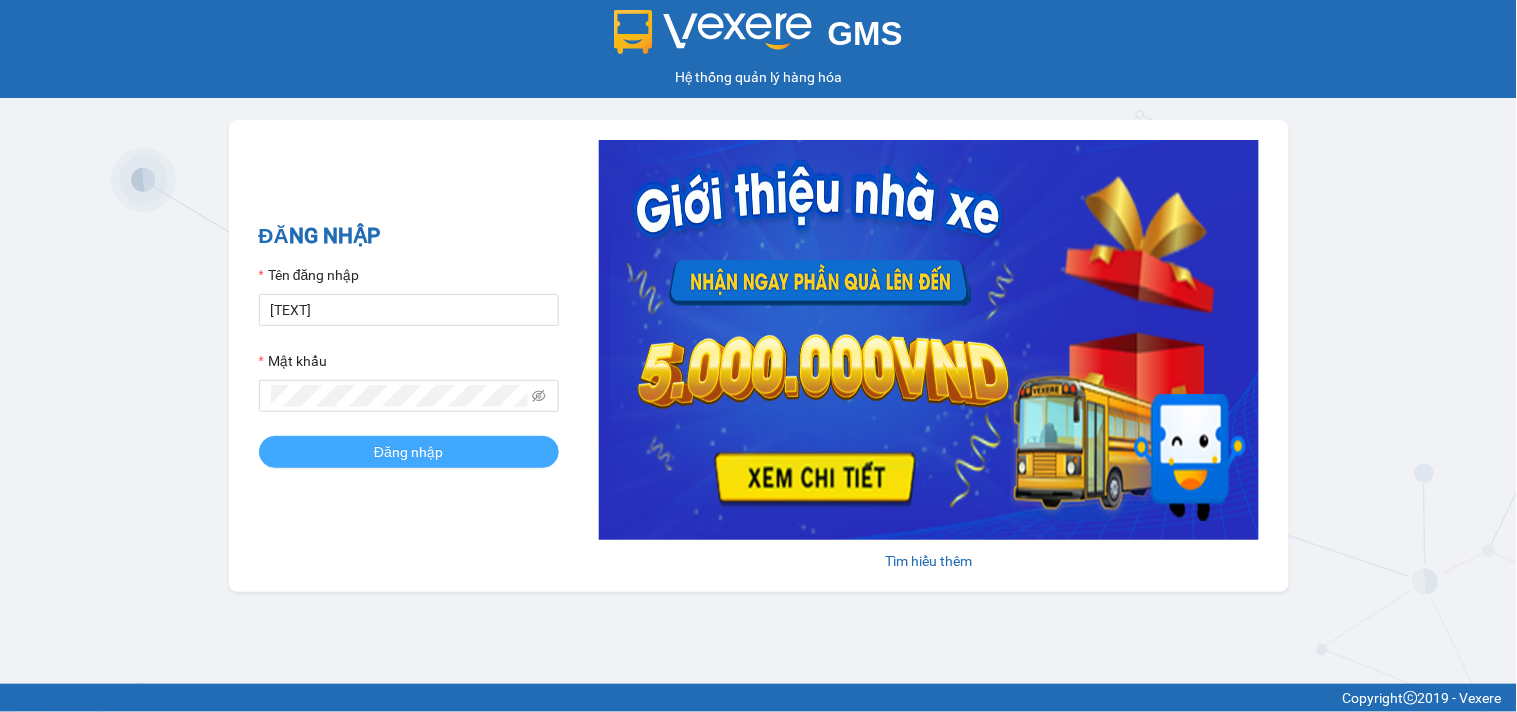 click on "Đăng nhập" at bounding box center [409, 452] 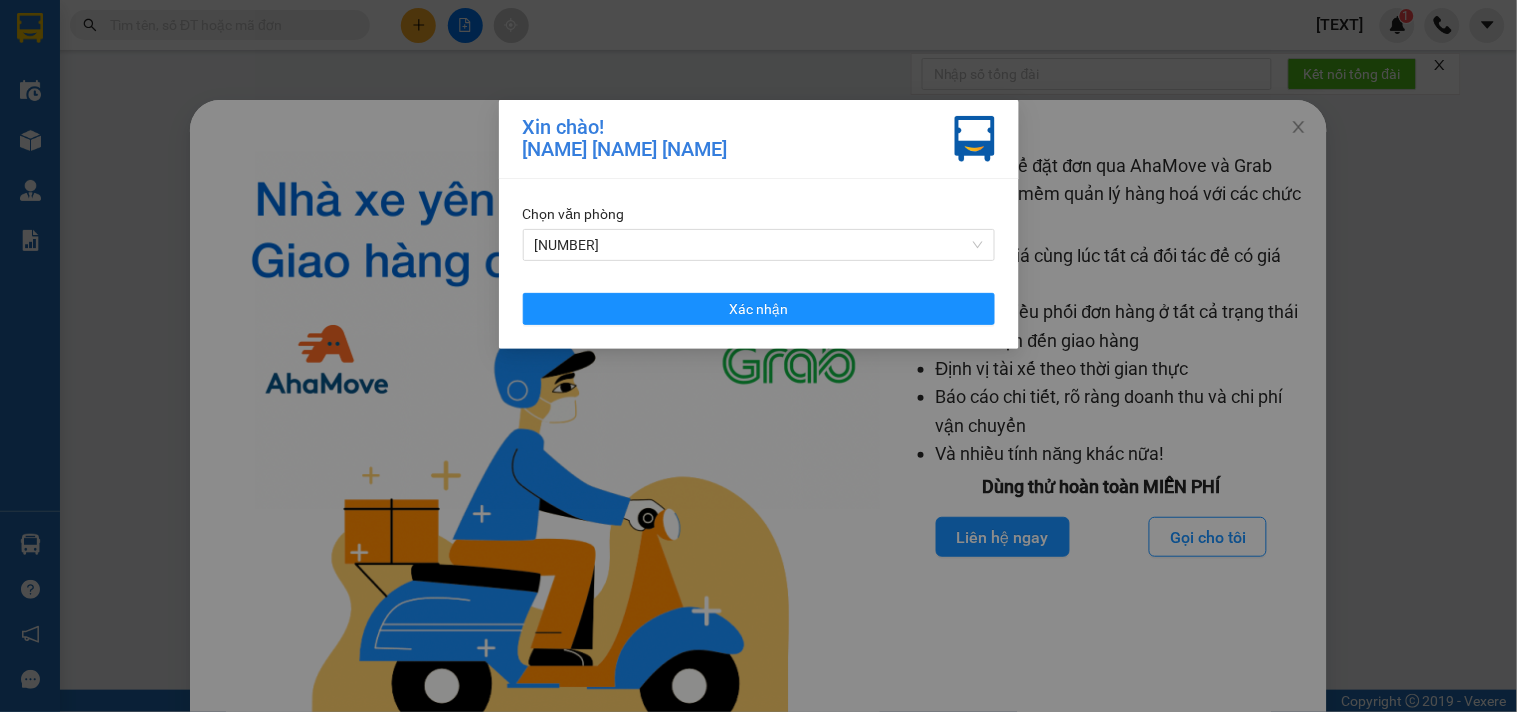 click on "[NUMBER]" at bounding box center (759, 245) 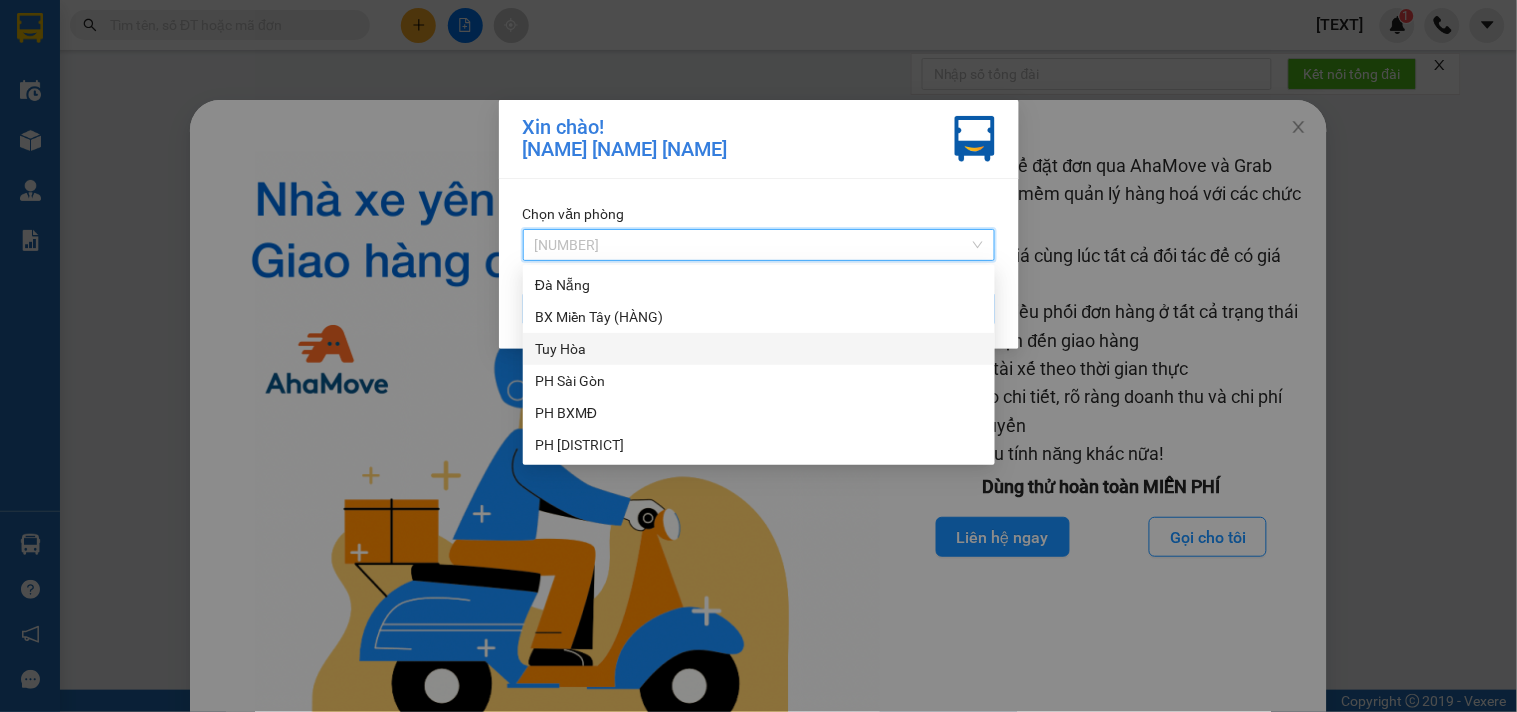 click on "Tuy Hòa" at bounding box center [759, 349] 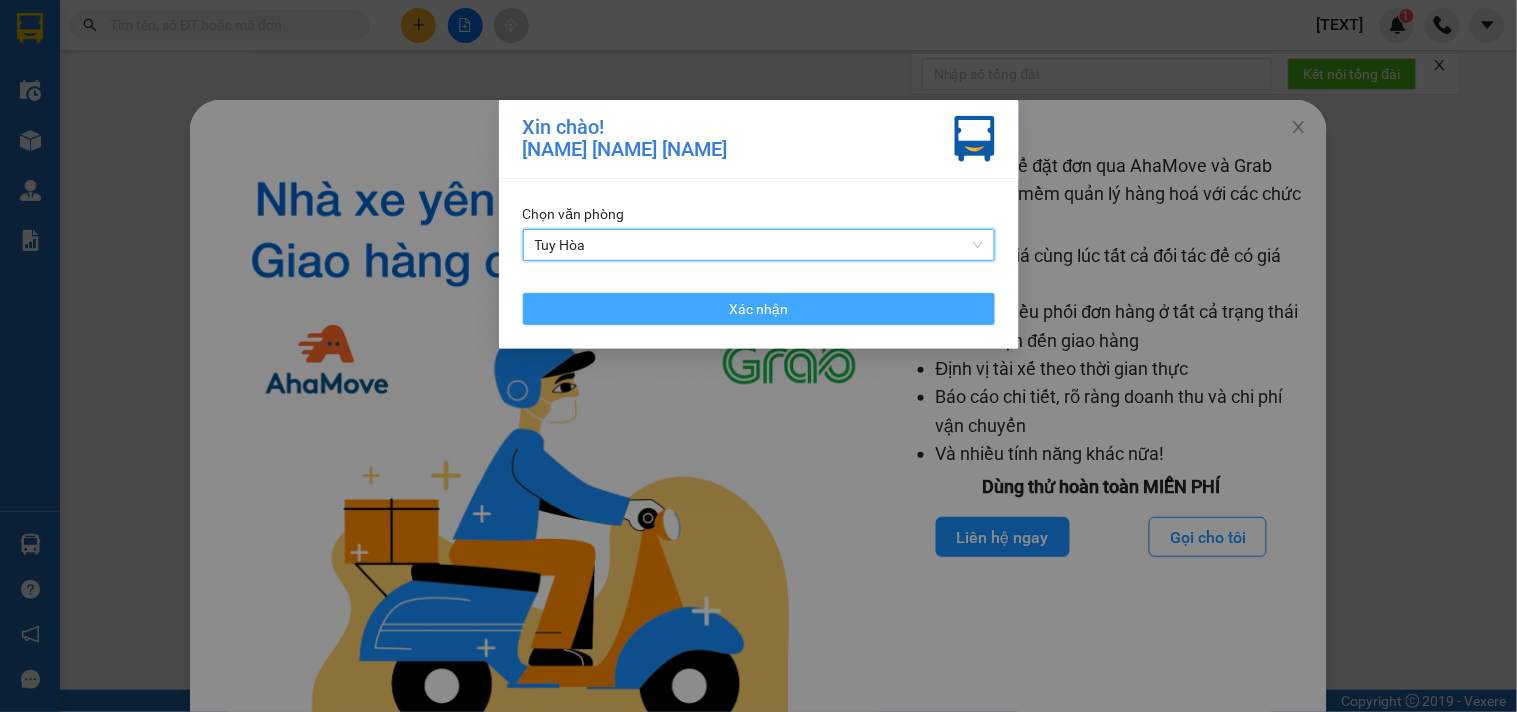click on "Xác nhận" at bounding box center (759, 309) 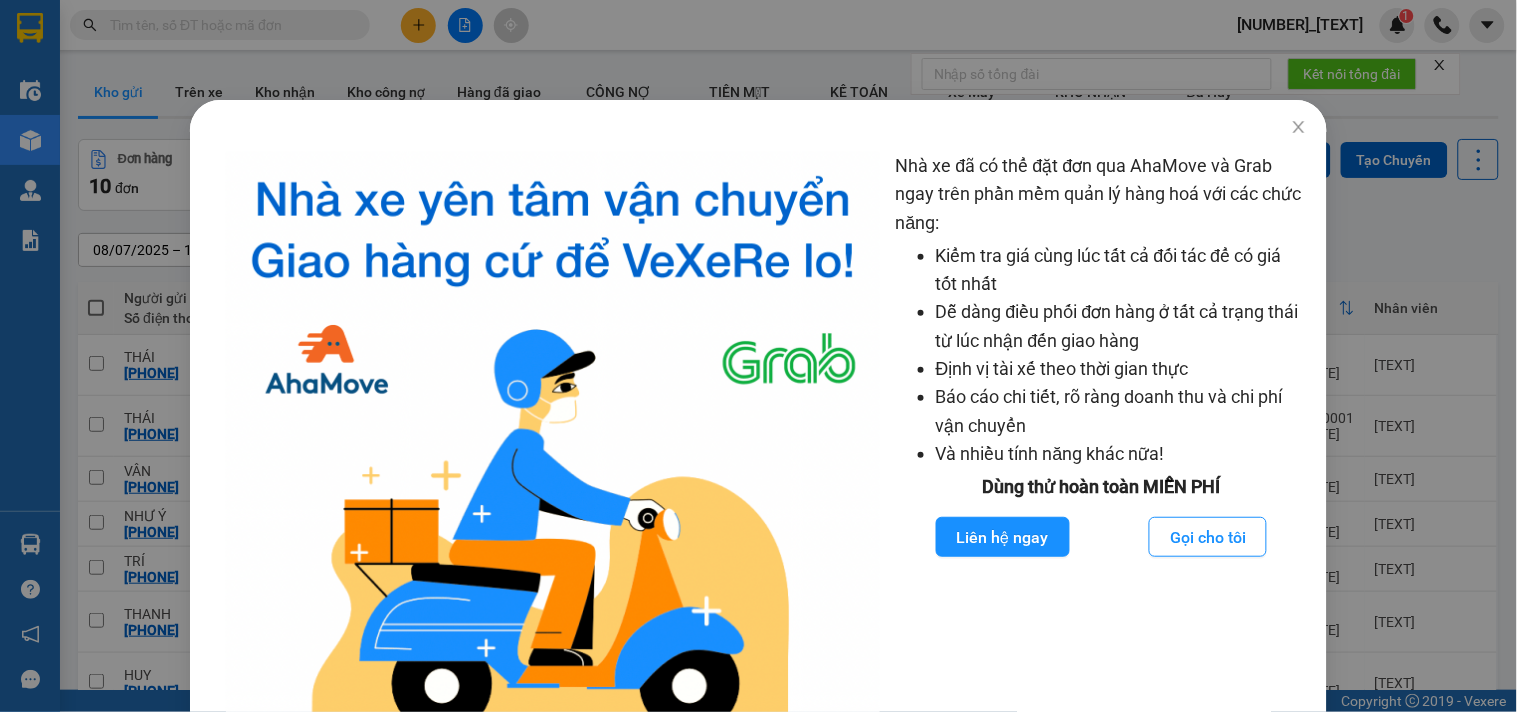 click at bounding box center (1299, 127) 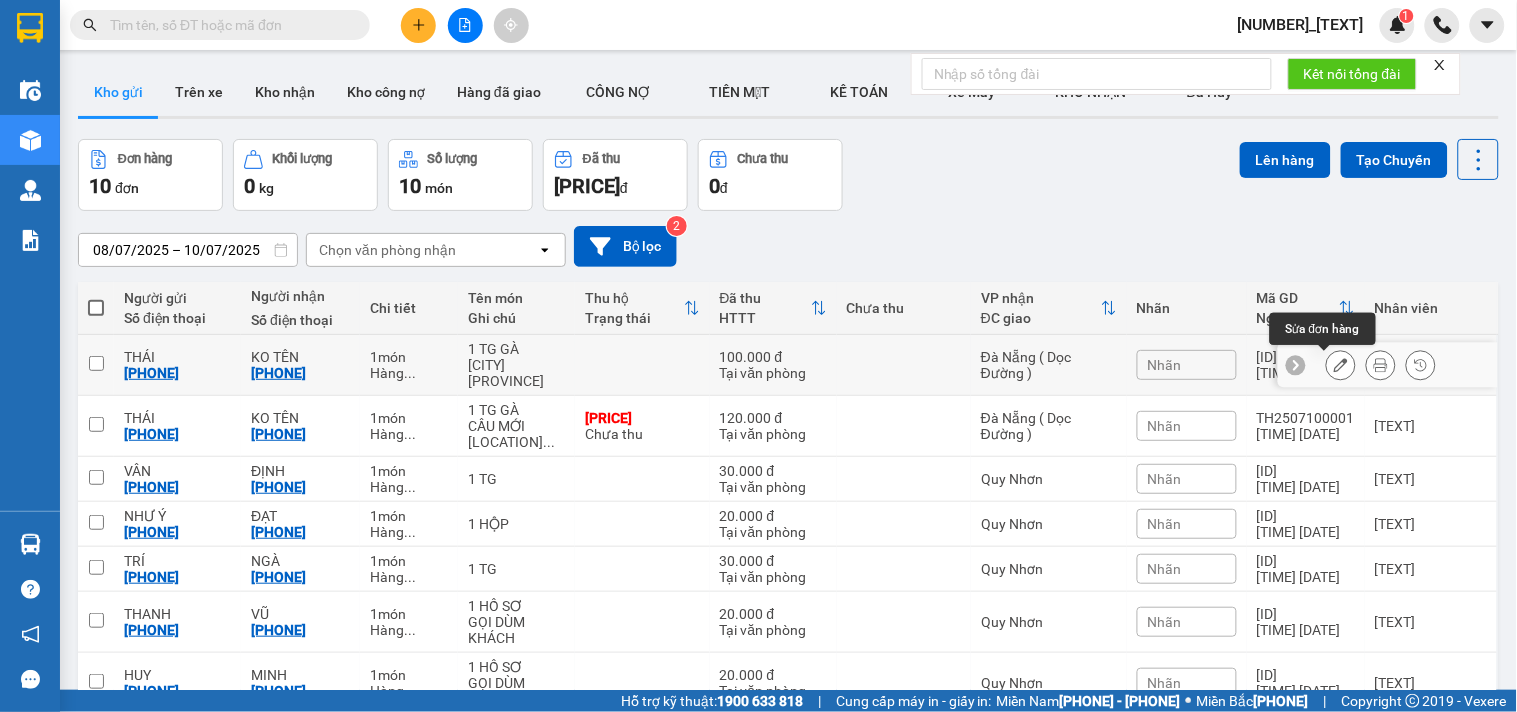 click at bounding box center [1341, 365] 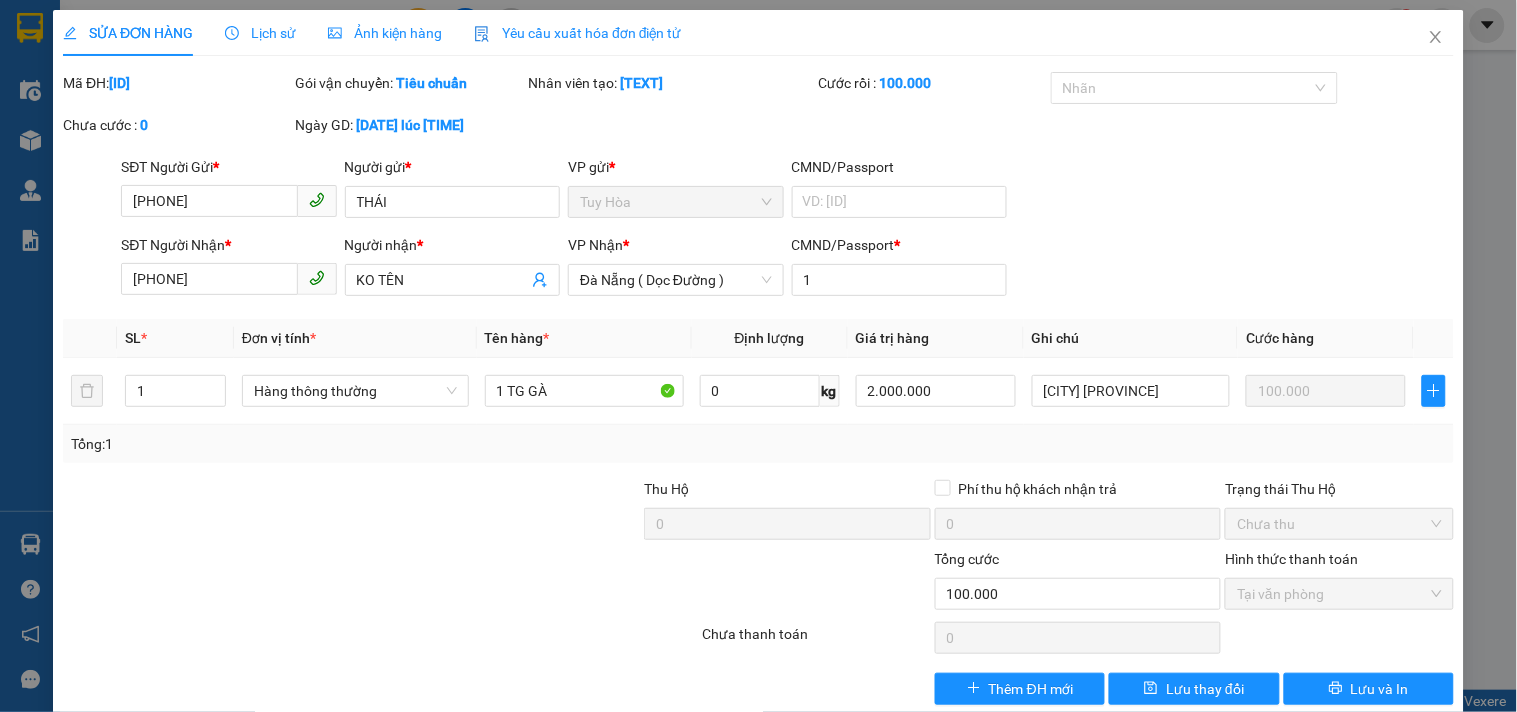 click on "KO TÊN" at bounding box center [442, 280] 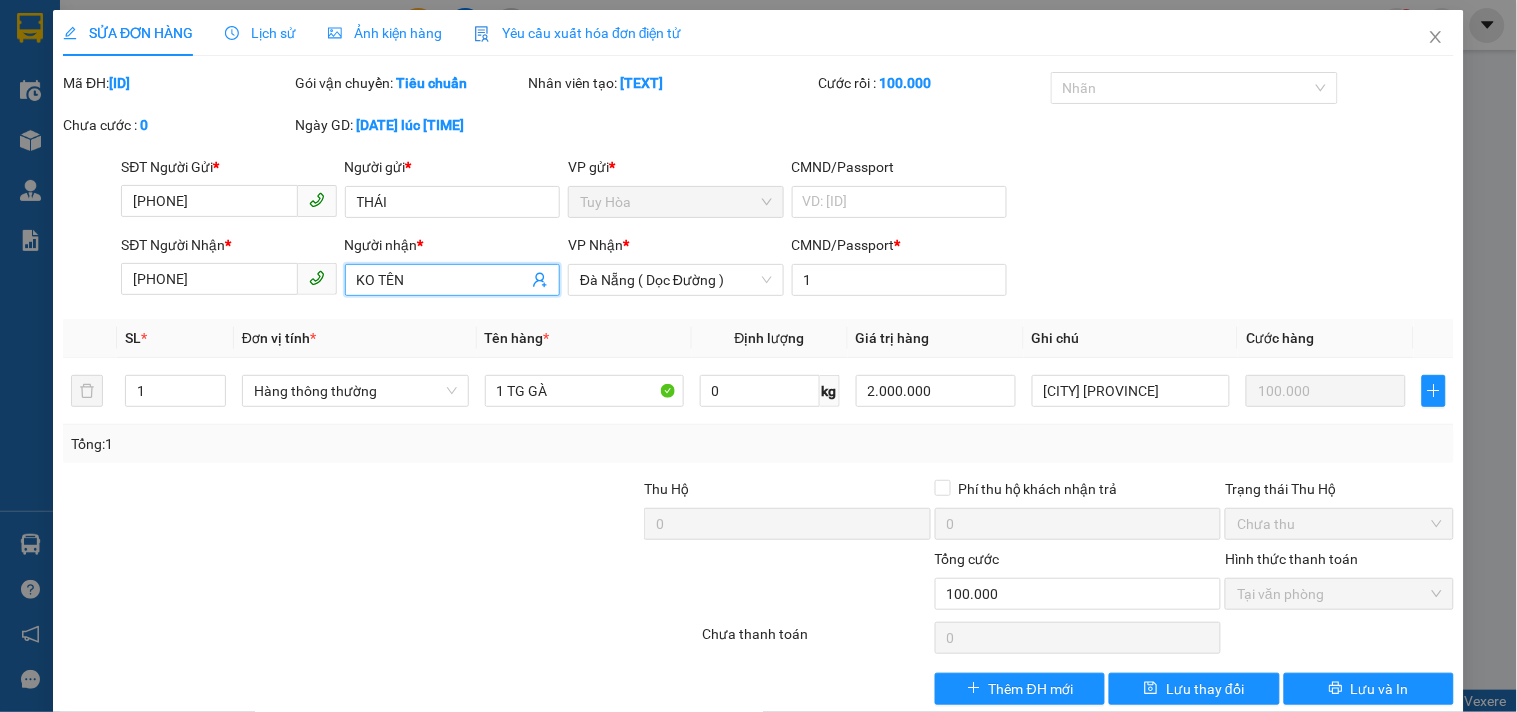 click on "KO TÊN" at bounding box center [442, 280] 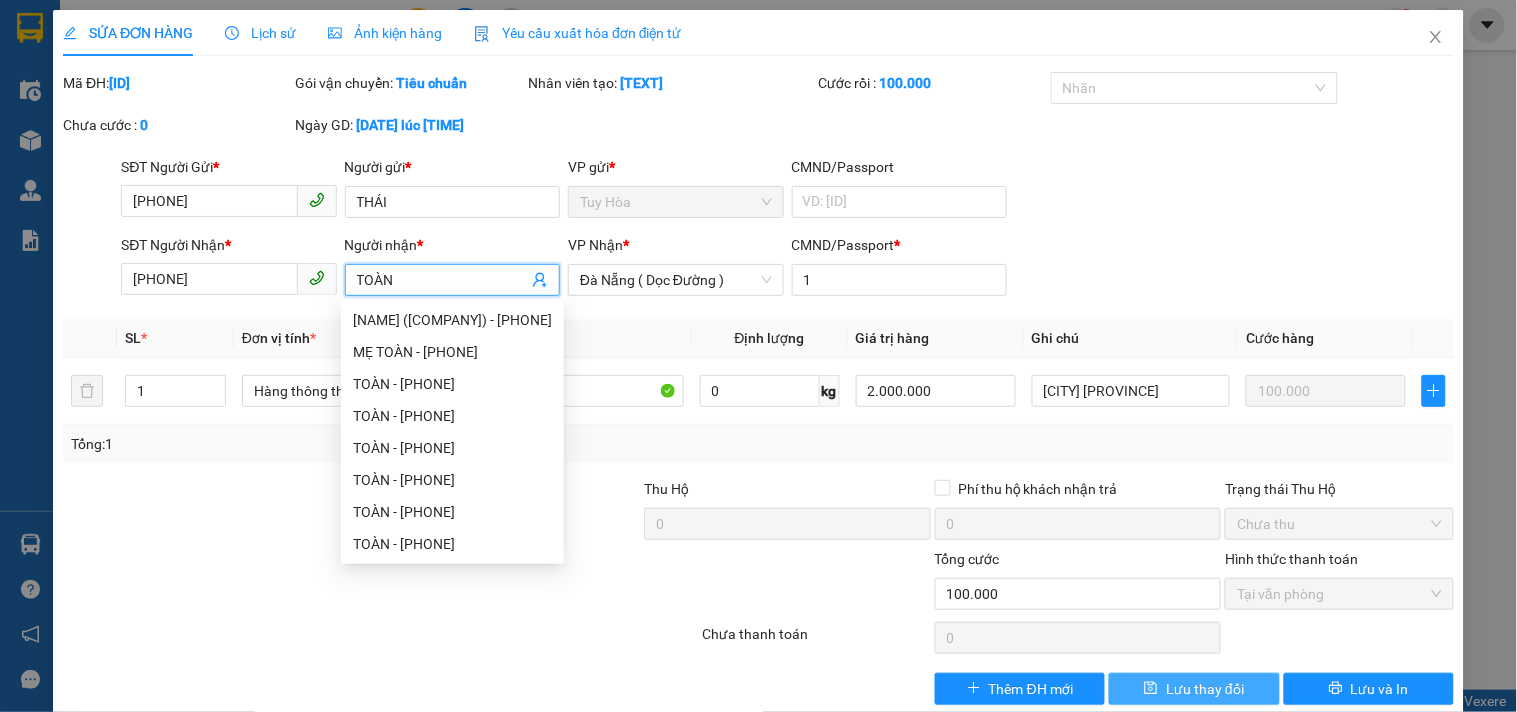 type on "TOÀN" 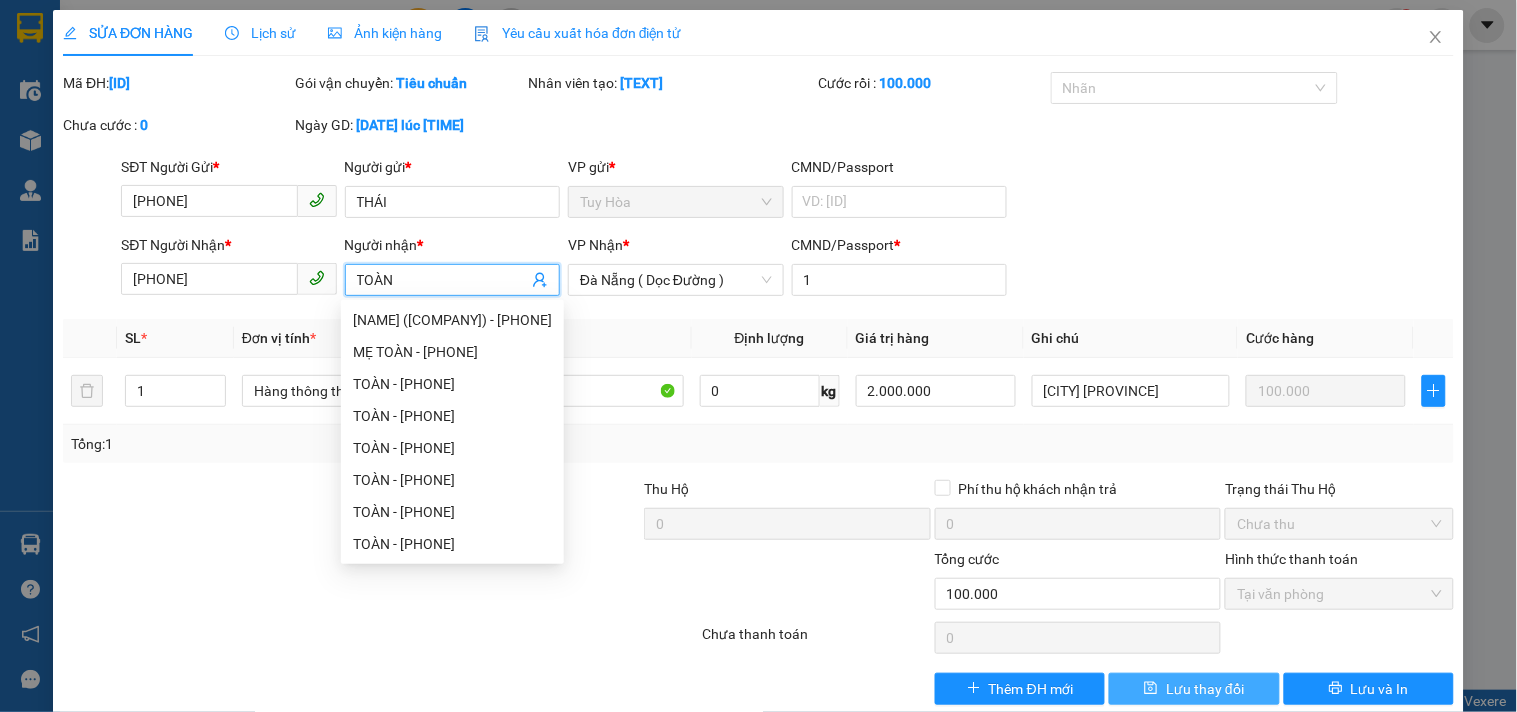 click at bounding box center [1151, 688] 